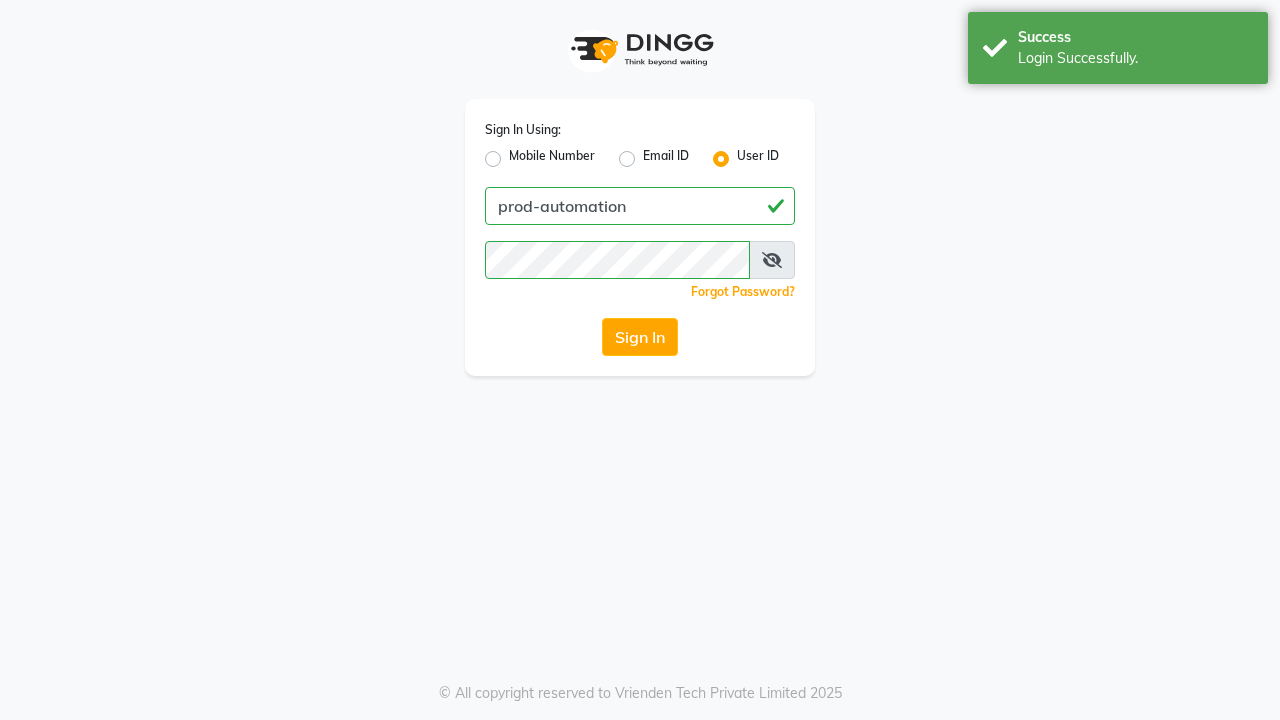 scroll, scrollTop: 0, scrollLeft: 0, axis: both 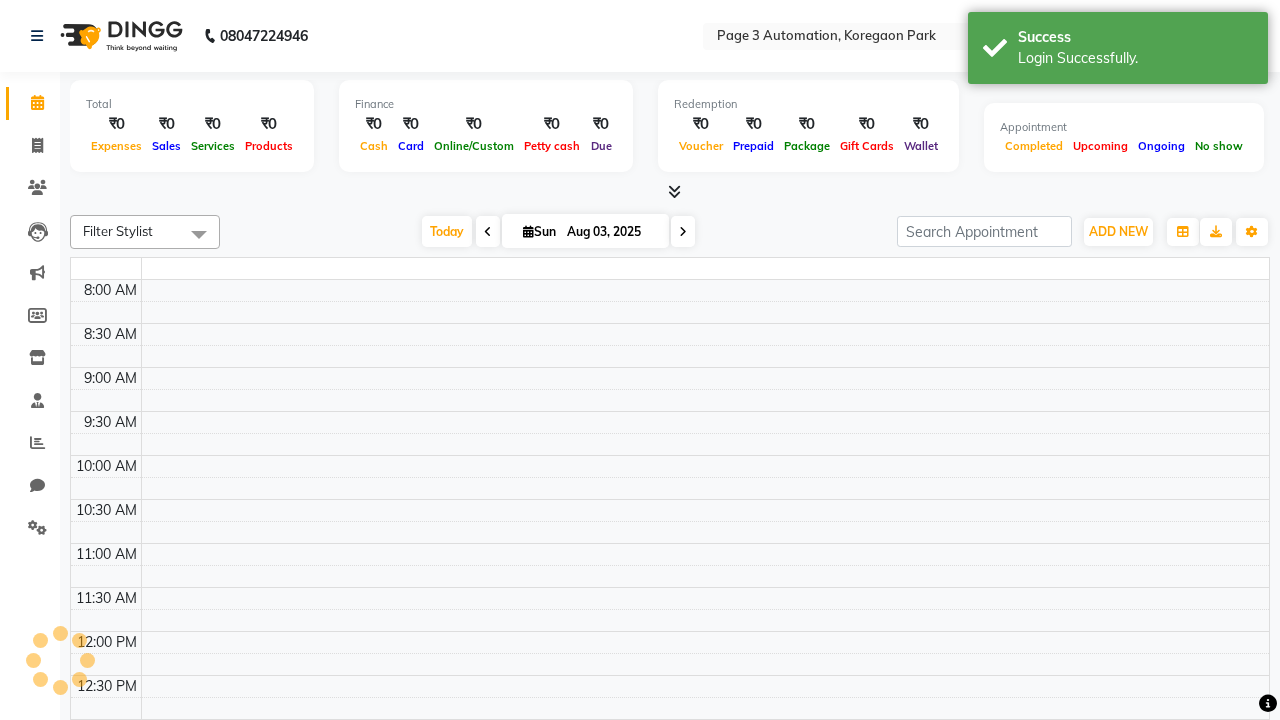 select on "en" 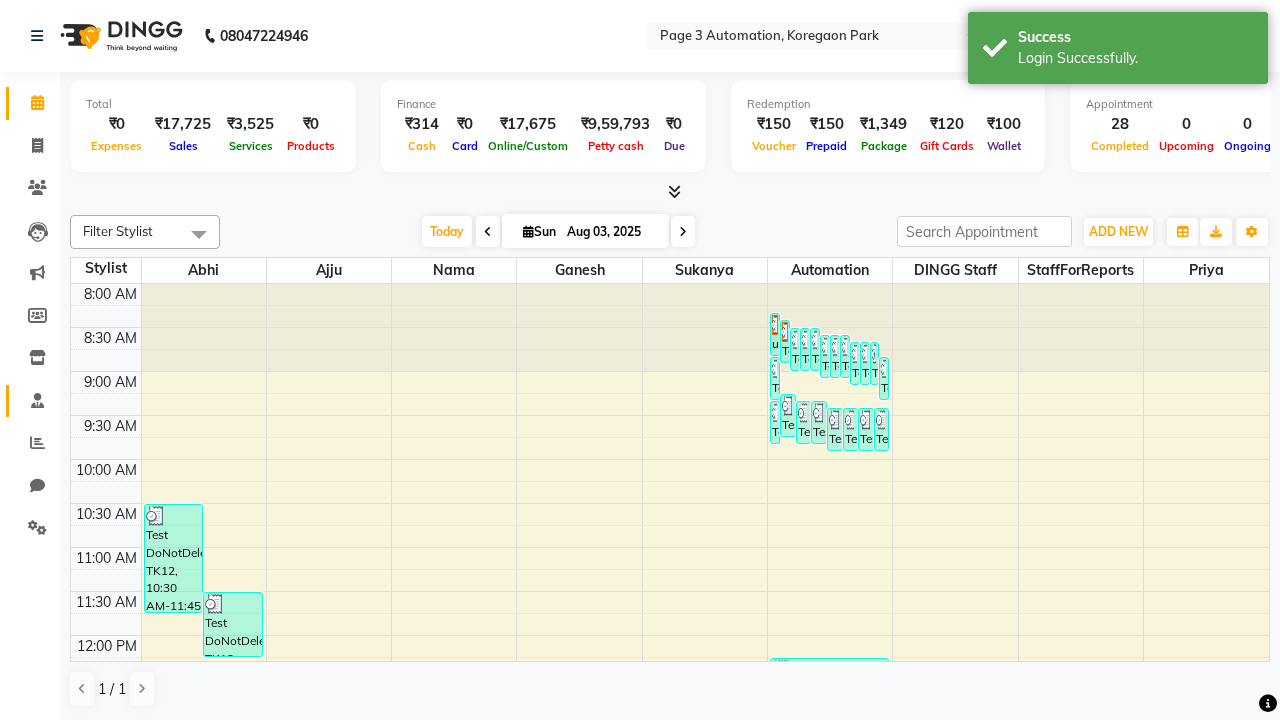 click 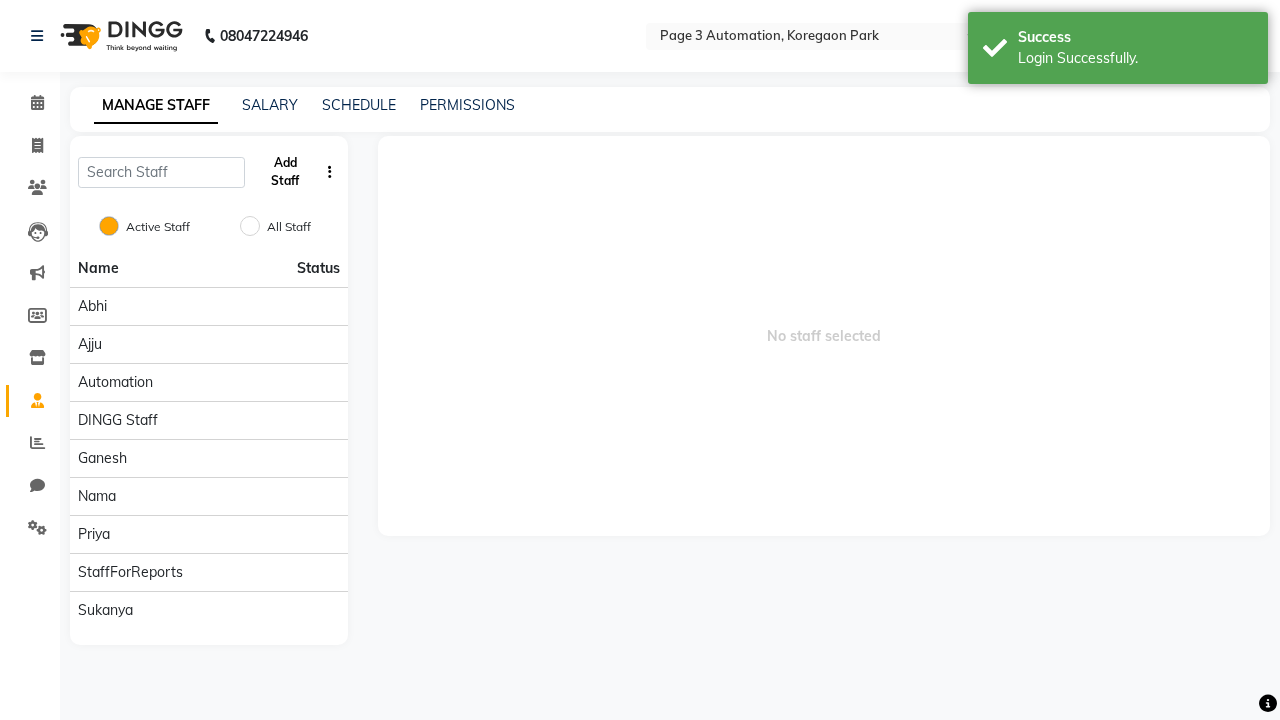 click on "Add Staff" 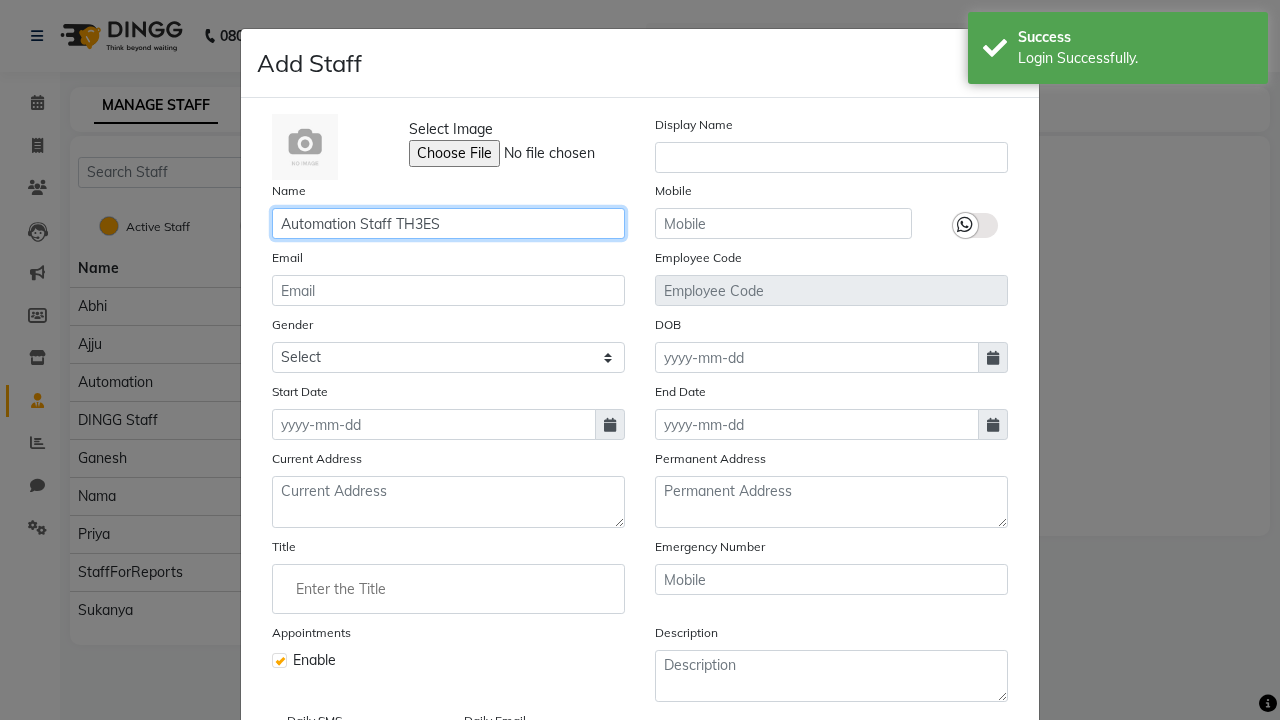 type on "Automation Staff TH3ES" 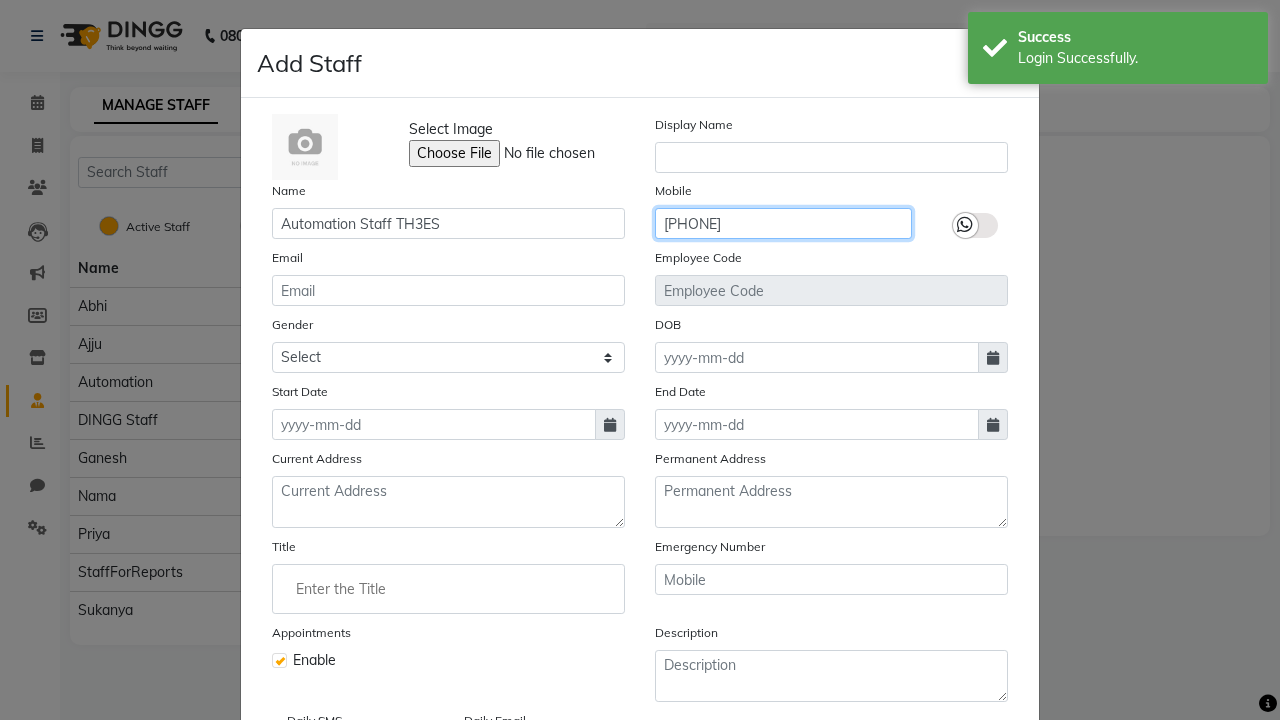 type on "[PHONE]" 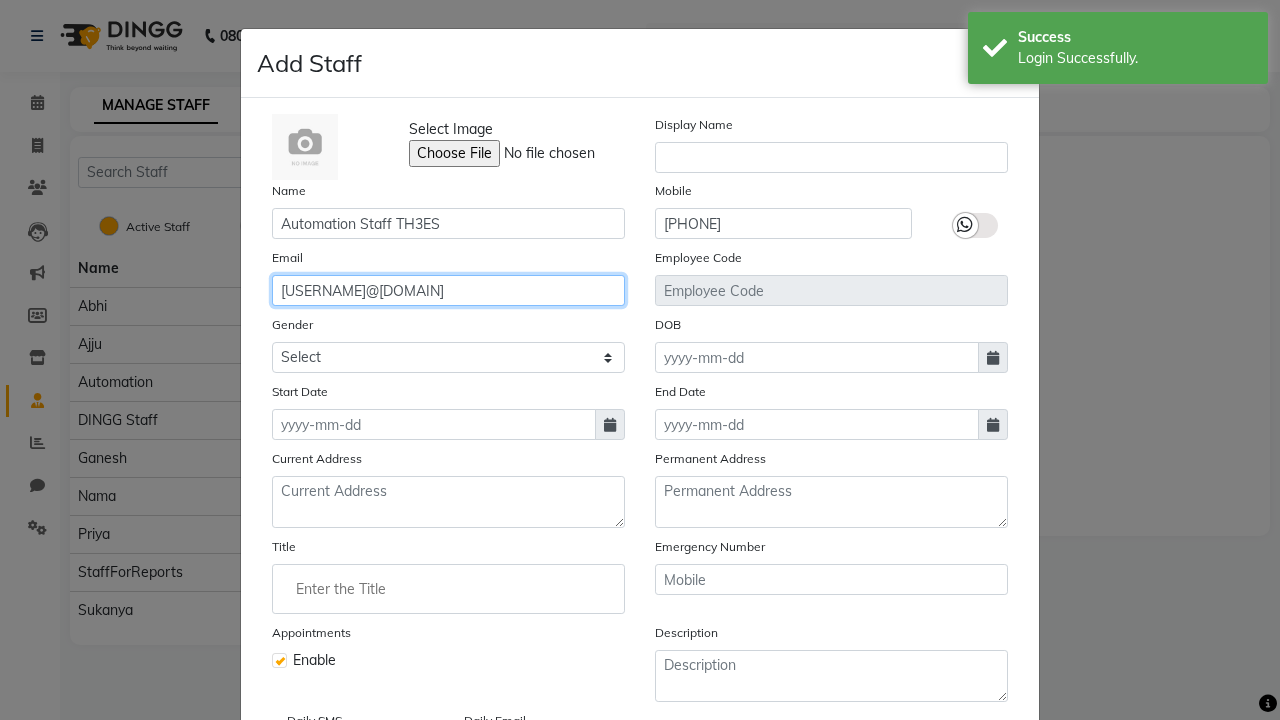 type on "[USERNAME]@[DOMAIN]" 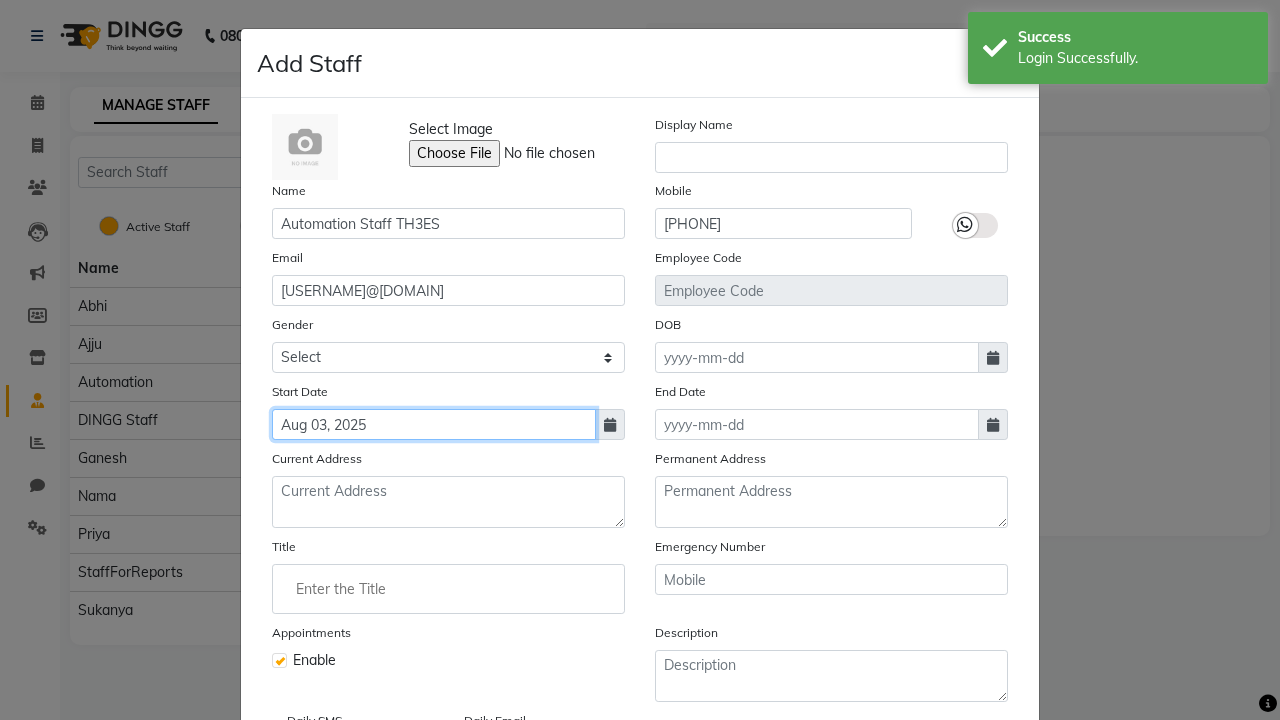 type on "Aug 03, 2025" 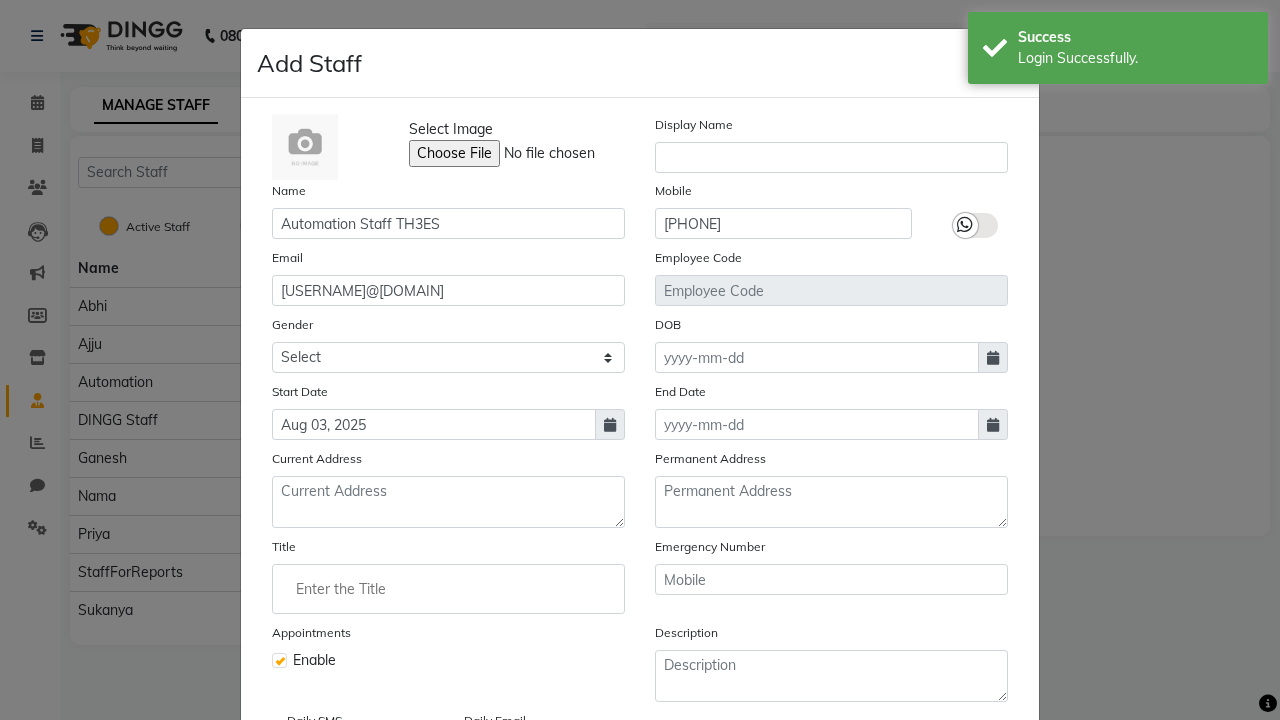 click on "Save" at bounding box center (988, 814) 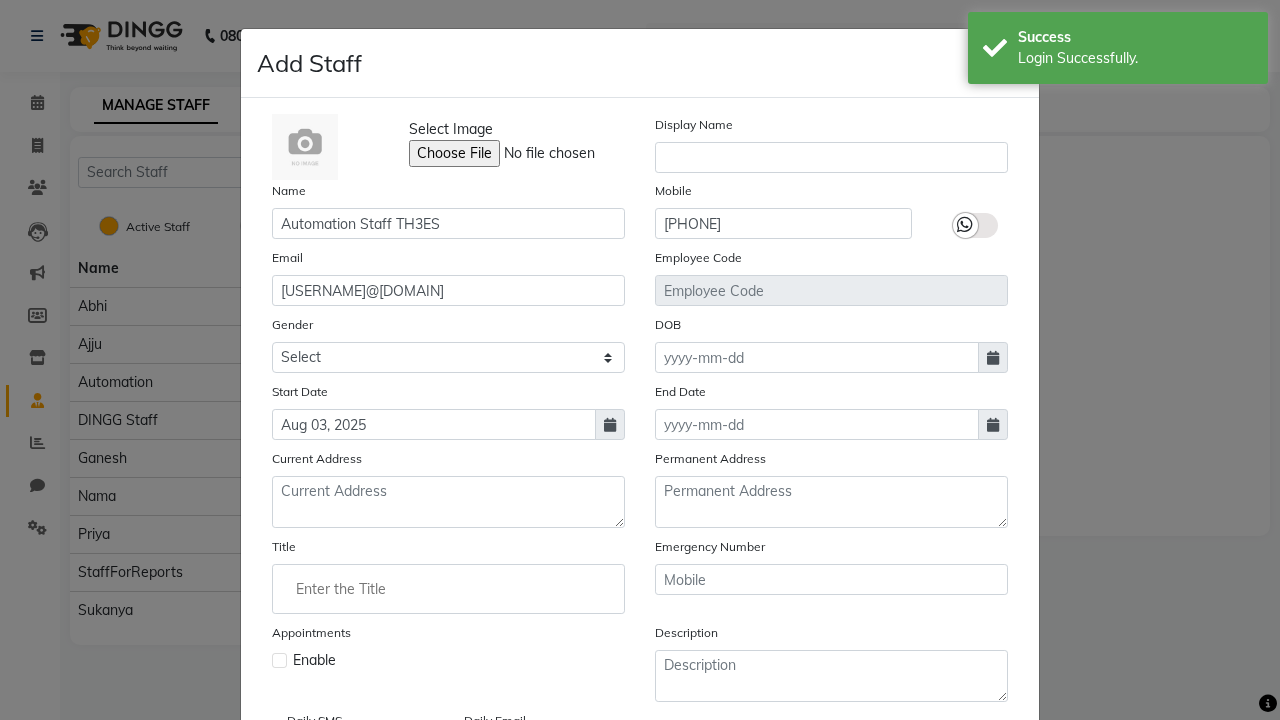 type 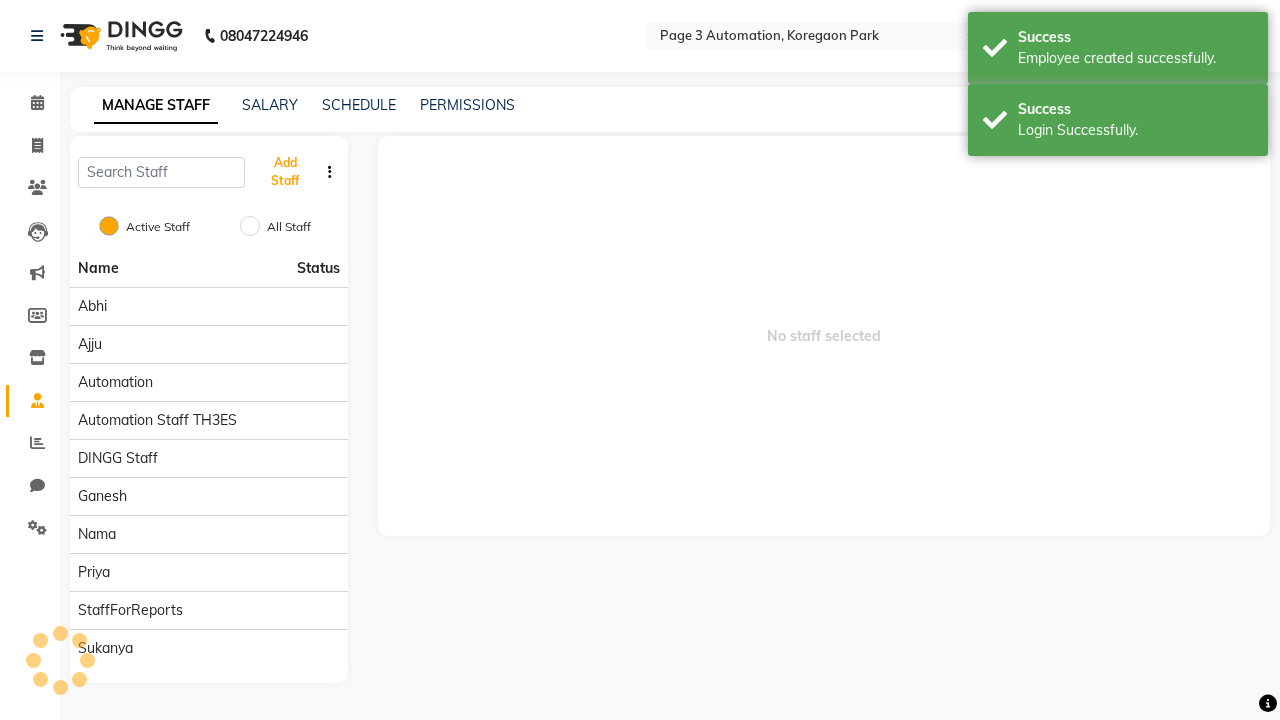 scroll, scrollTop: 162, scrollLeft: 0, axis: vertical 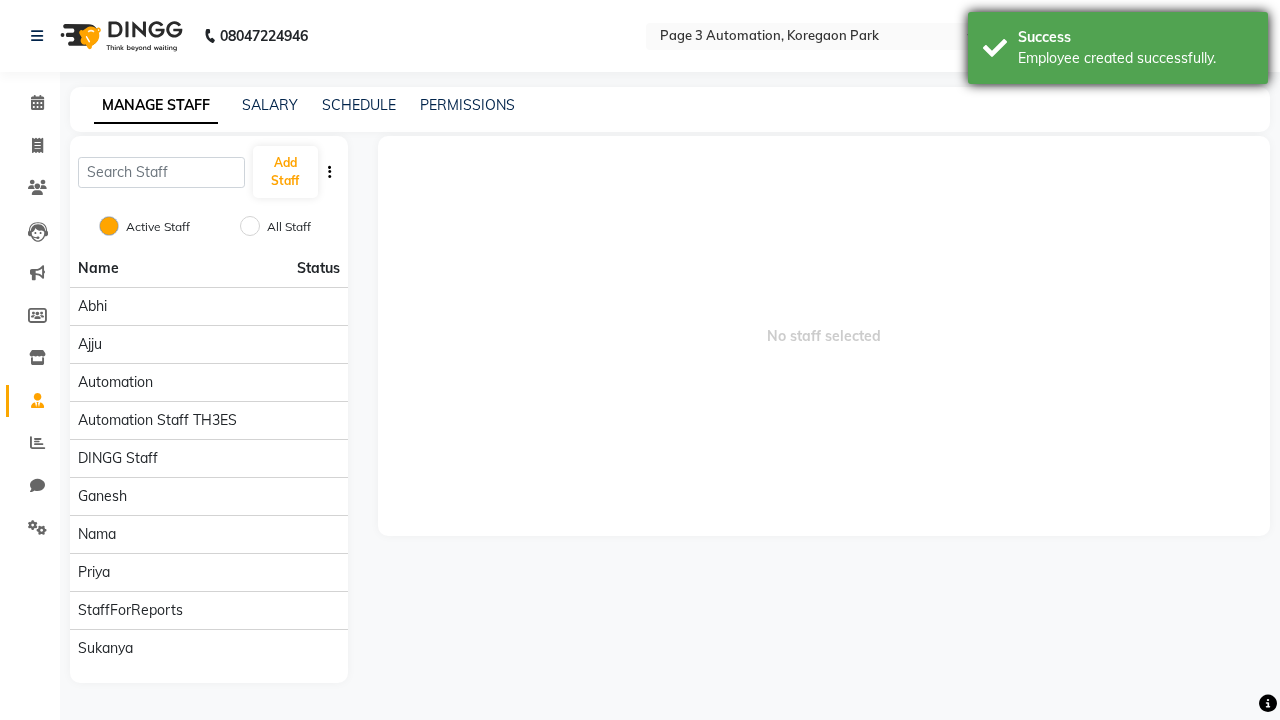 click on "Employee created successfully." at bounding box center [1135, 58] 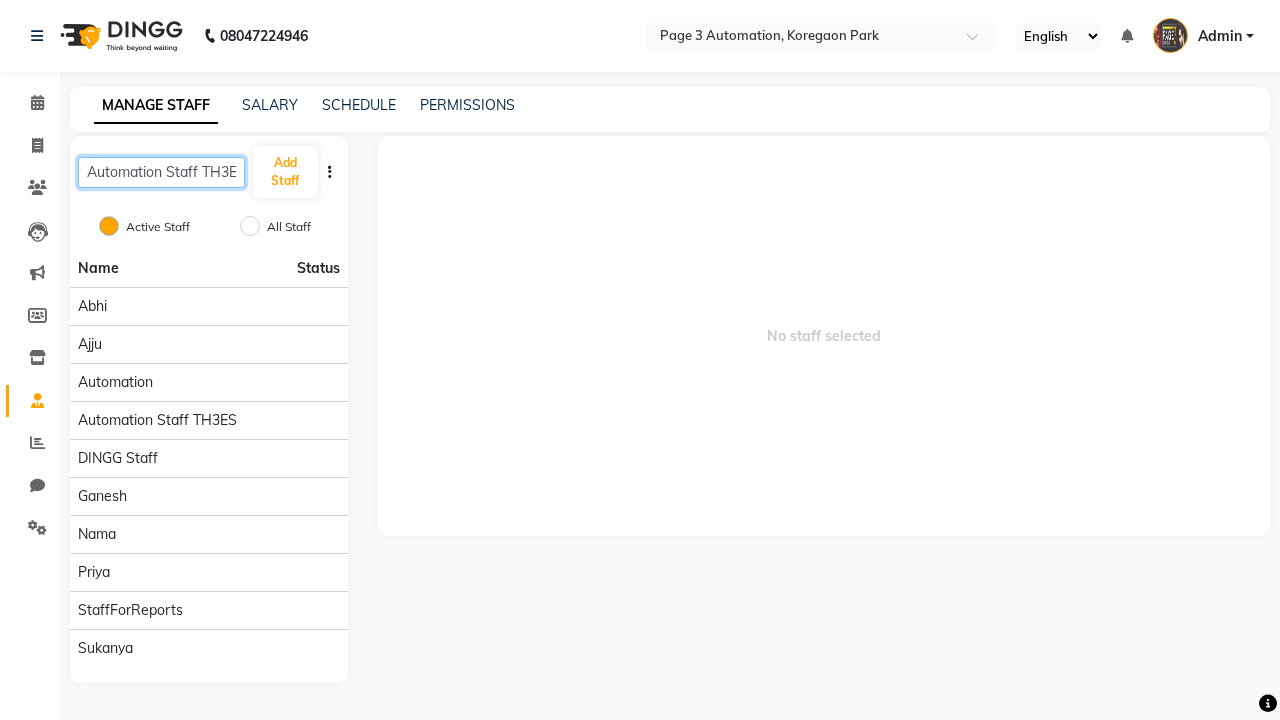 scroll, scrollTop: 0, scrollLeft: 10, axis: horizontal 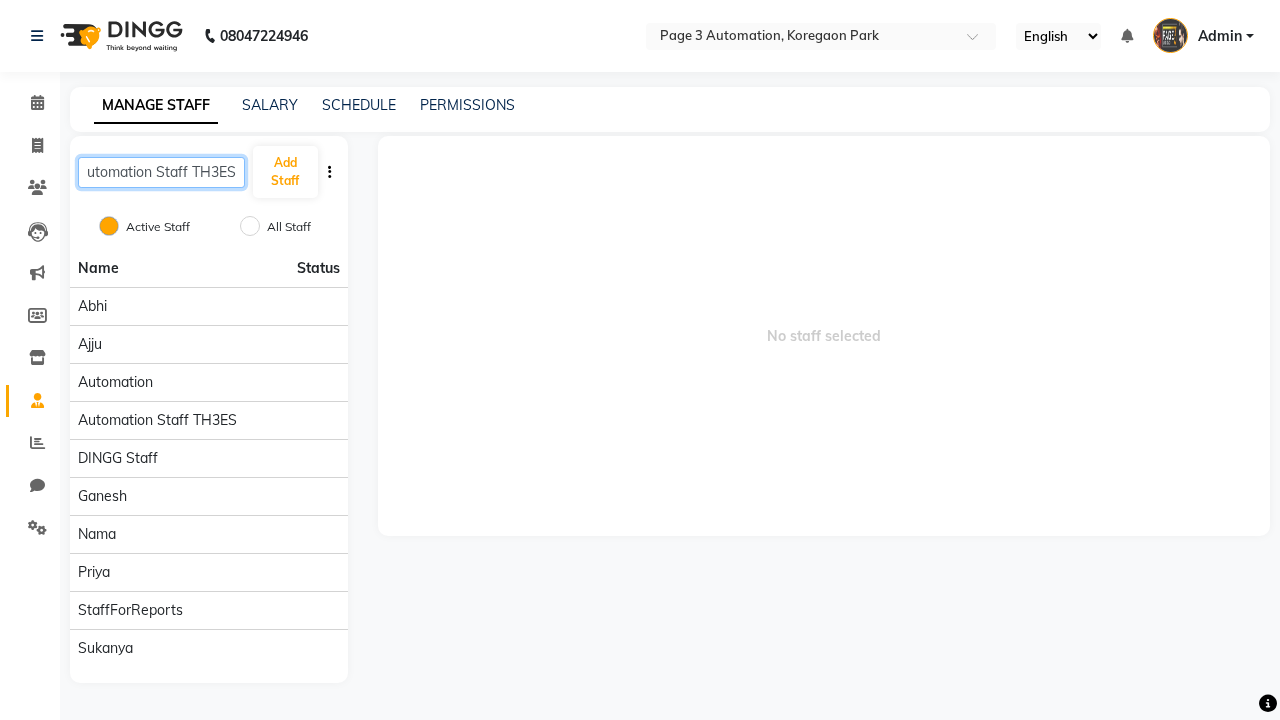 type on "Automation Staff TH3ES" 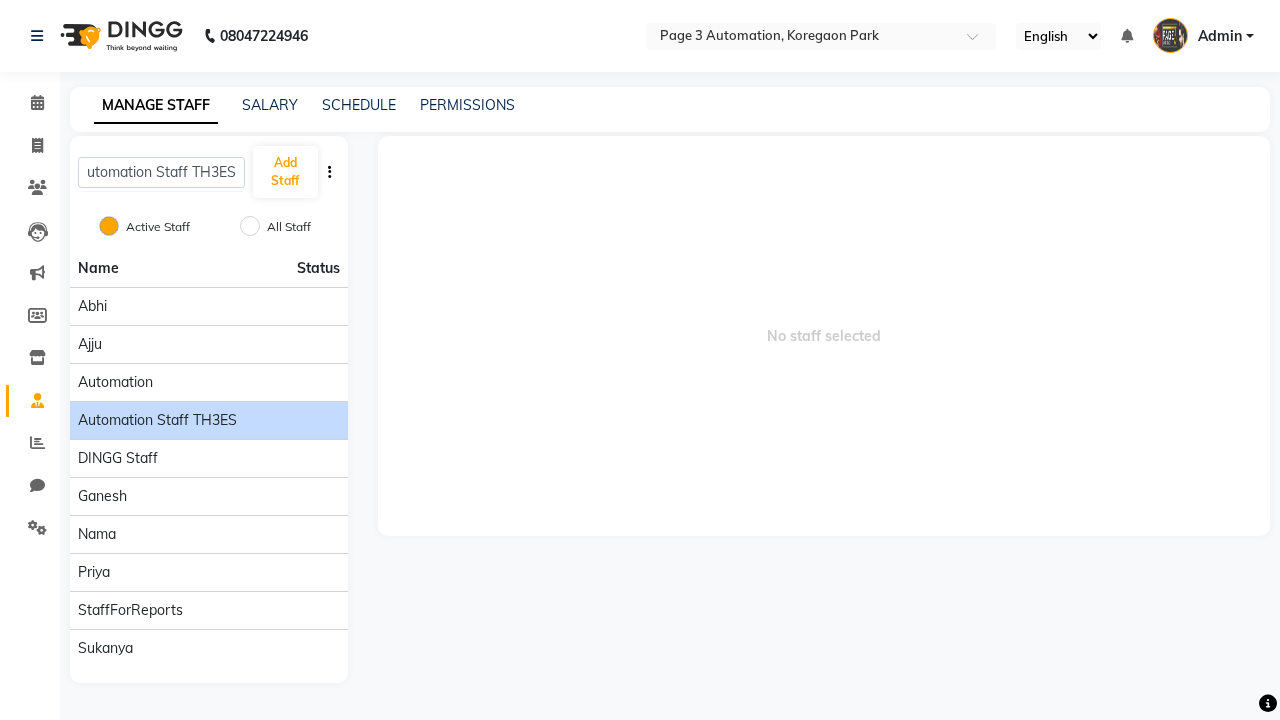 click on "Automation Staff TH3ES" 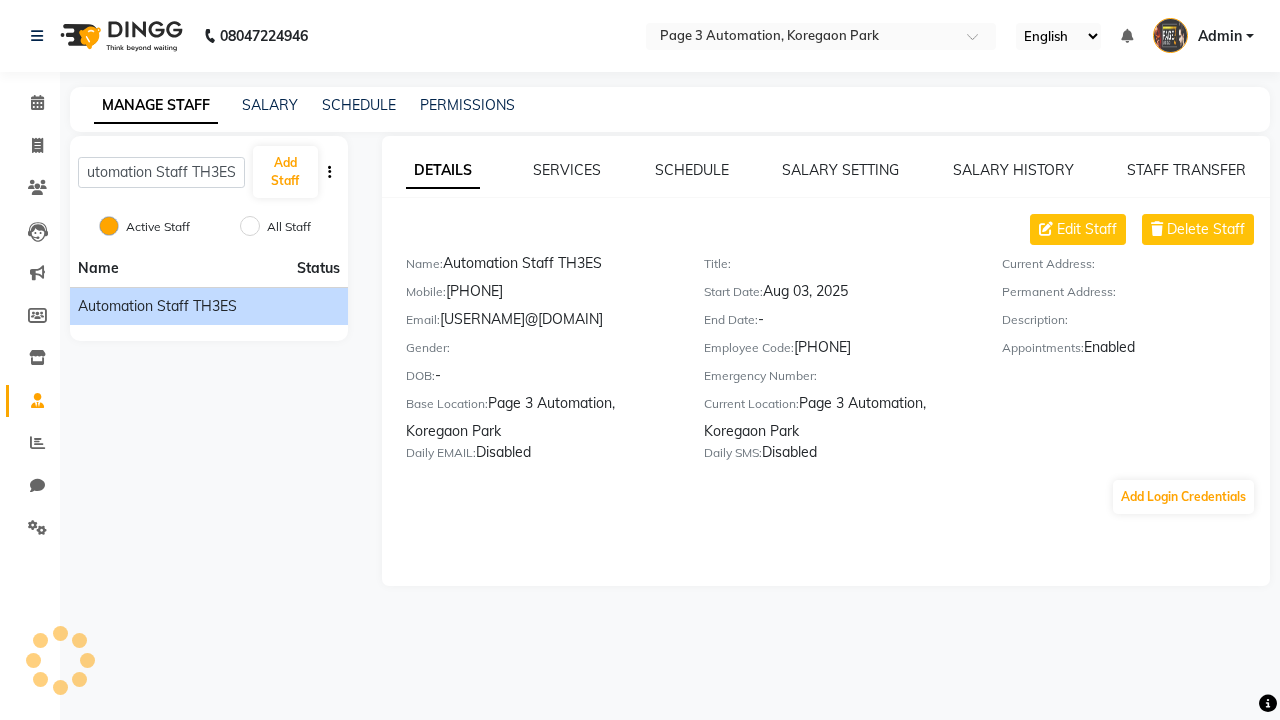 scroll, scrollTop: 0, scrollLeft: 0, axis: both 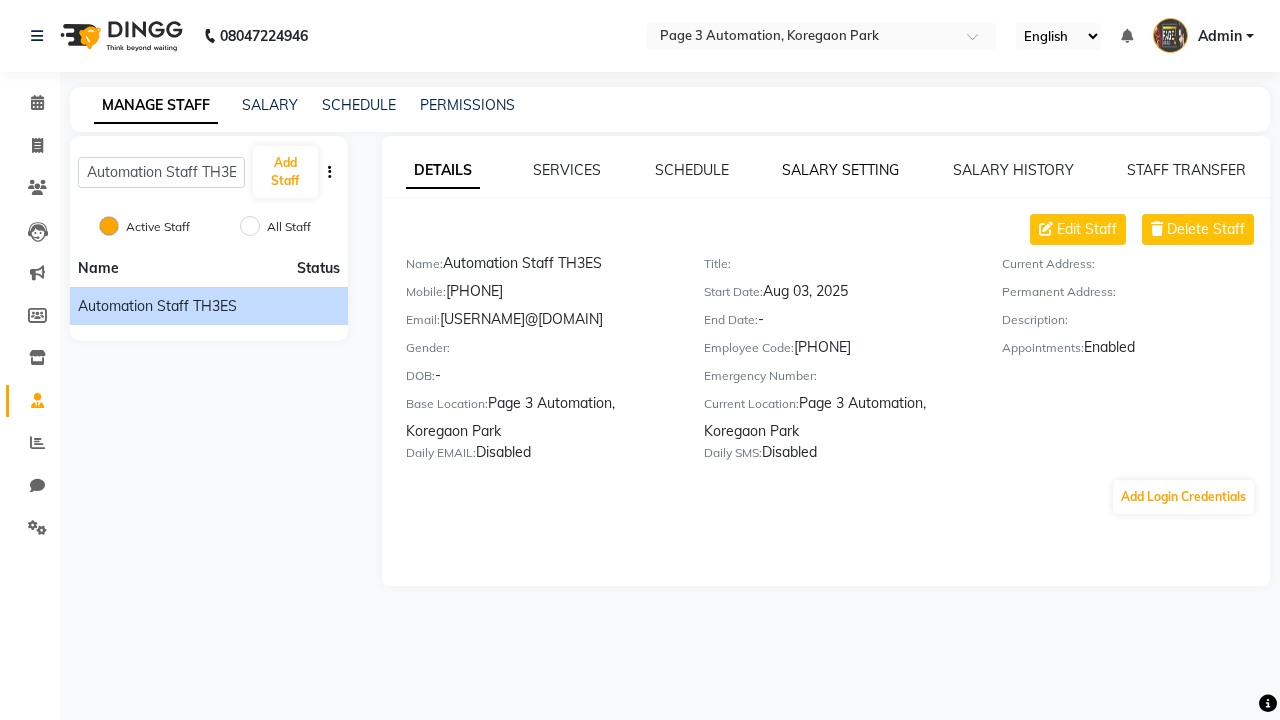click on "SALARY SETTING" 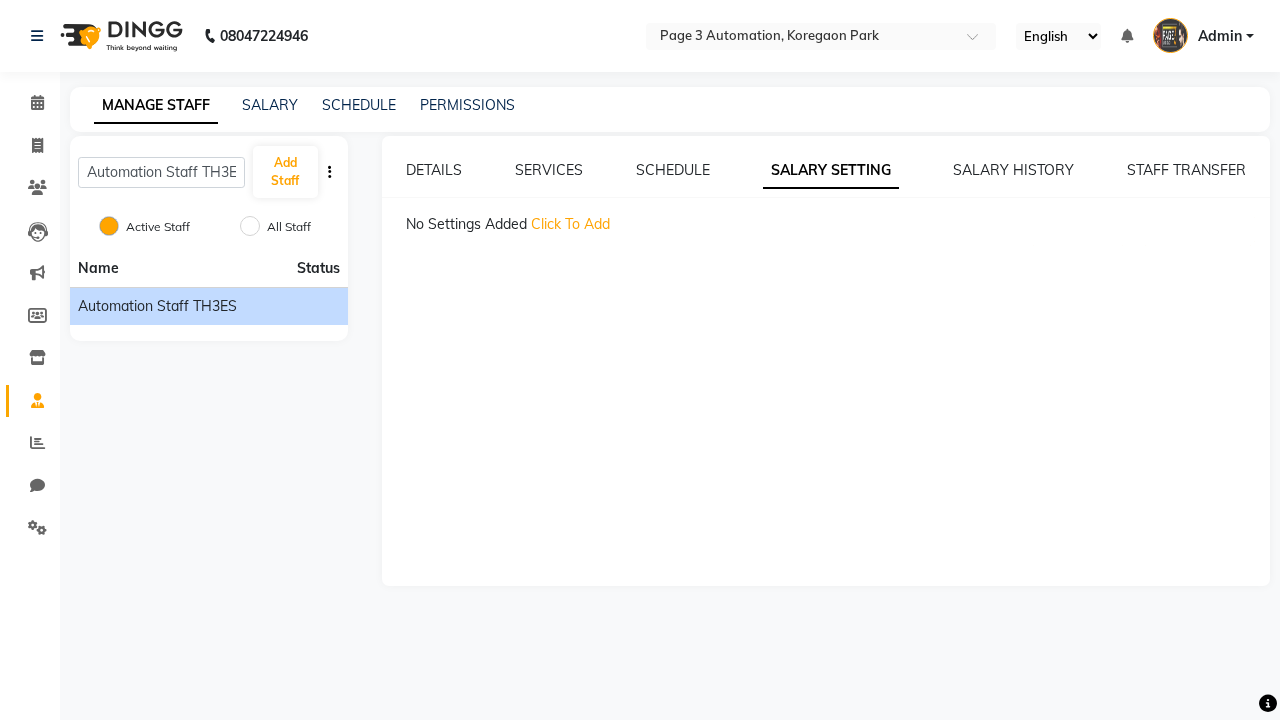 click on "Click To Add" 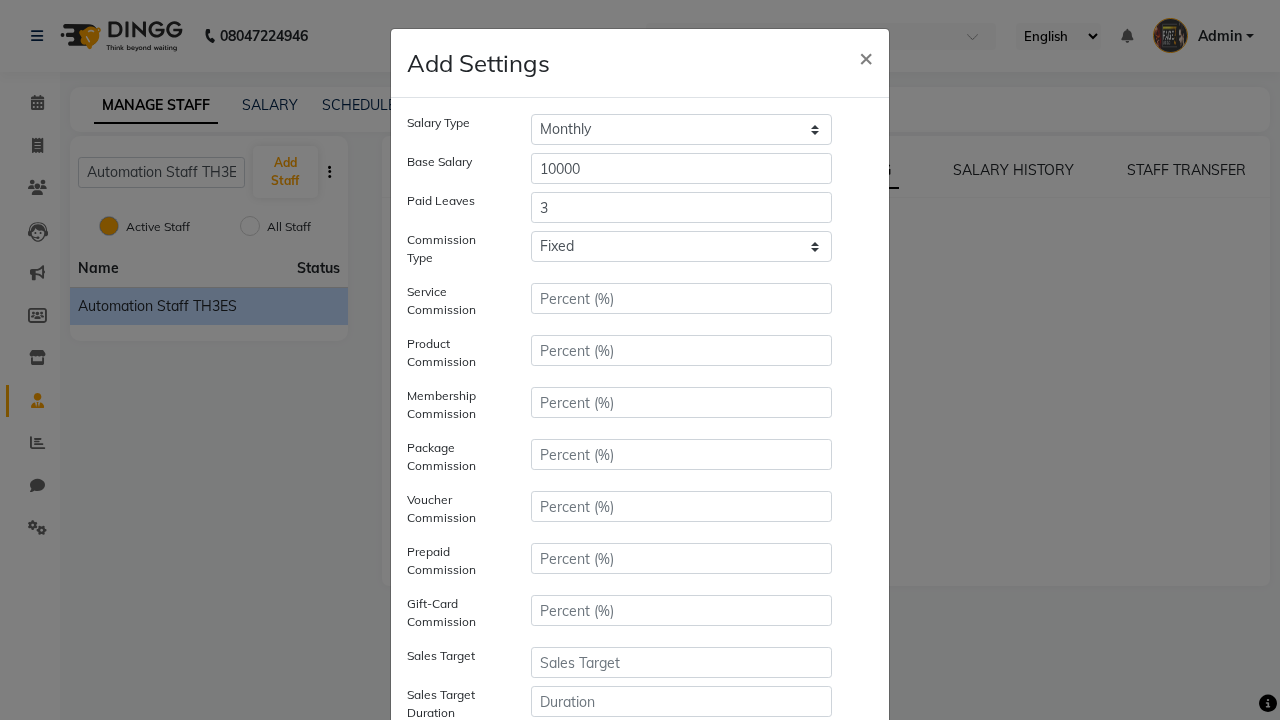 type on "3" 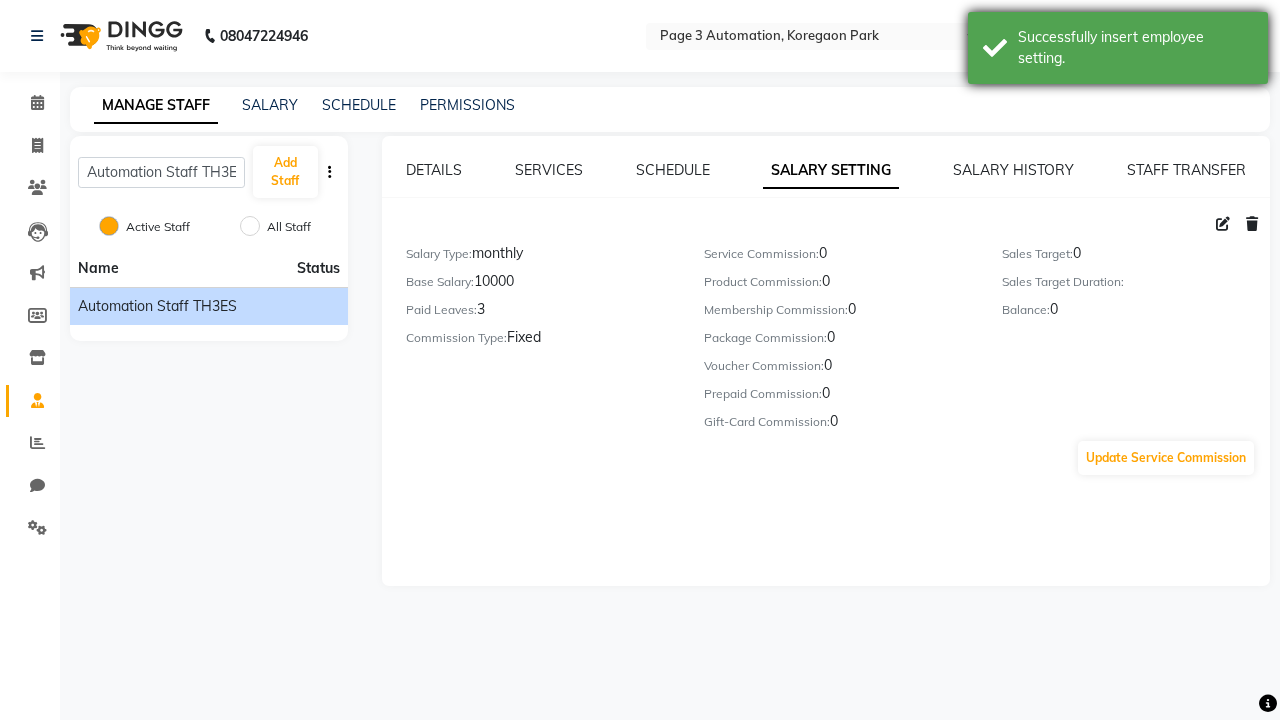 click on "Successfully insert employee setting." at bounding box center (1135, 48) 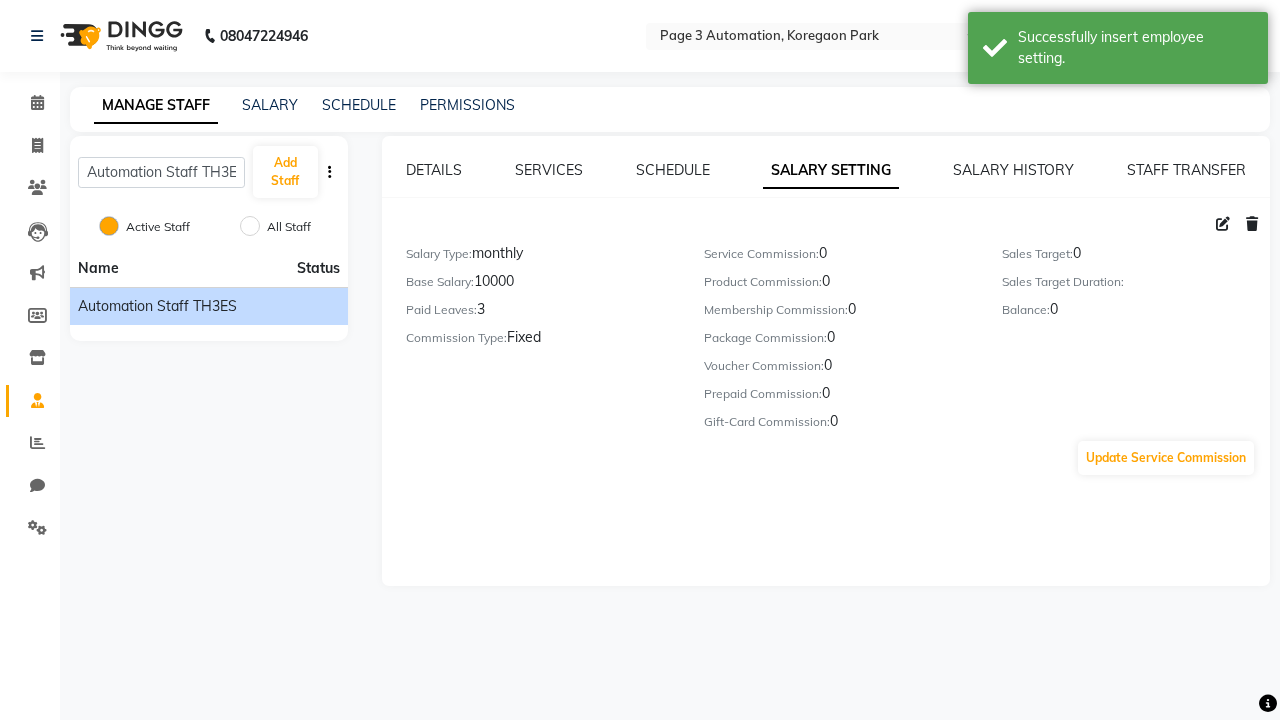 click 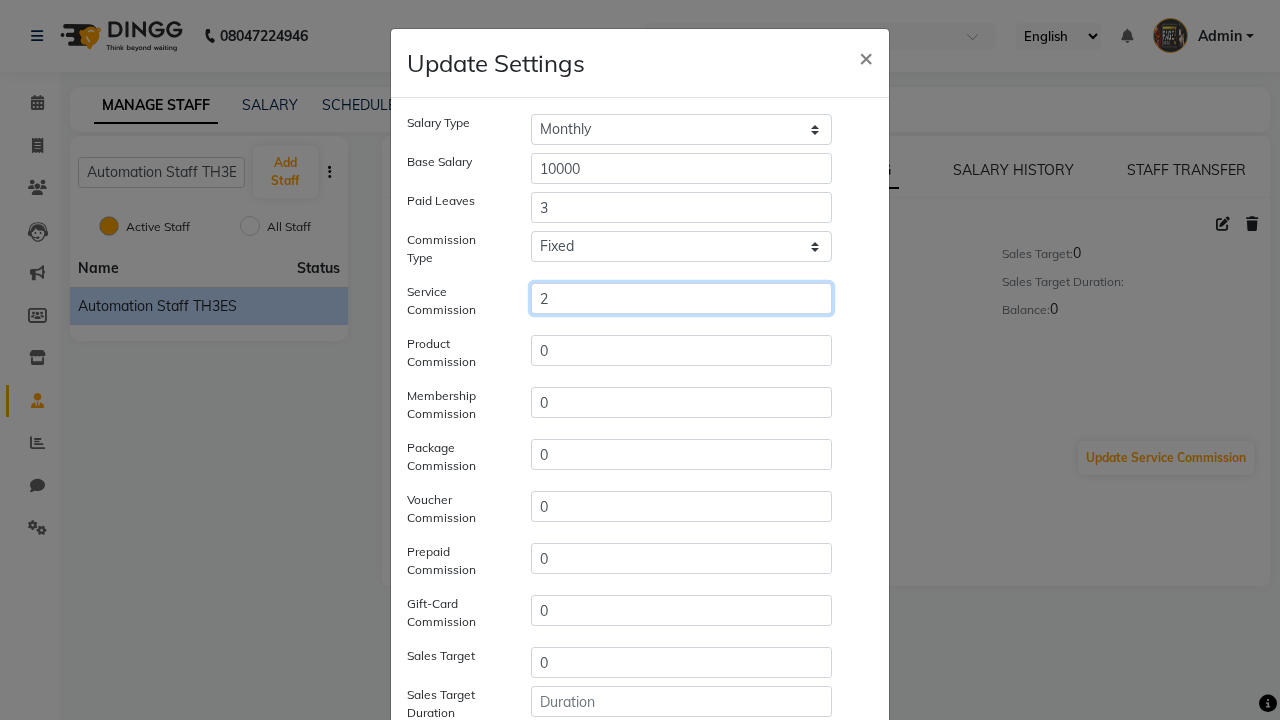 type on "2" 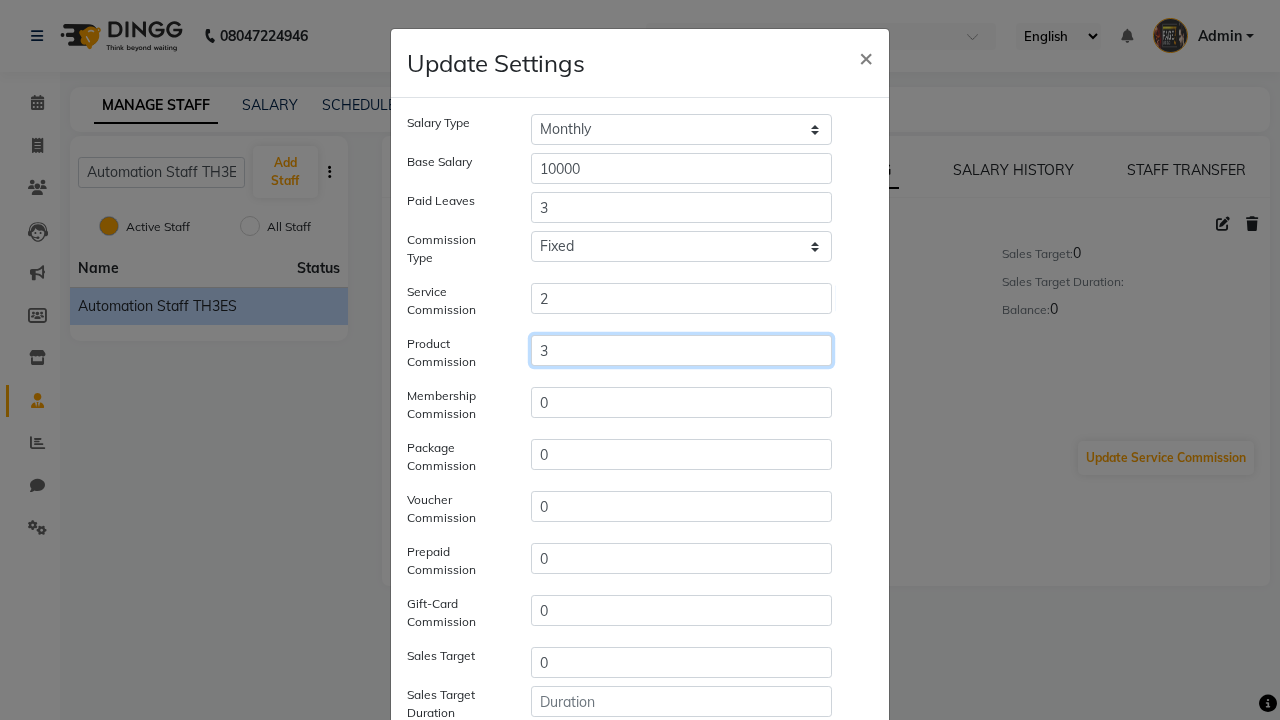 type on "3" 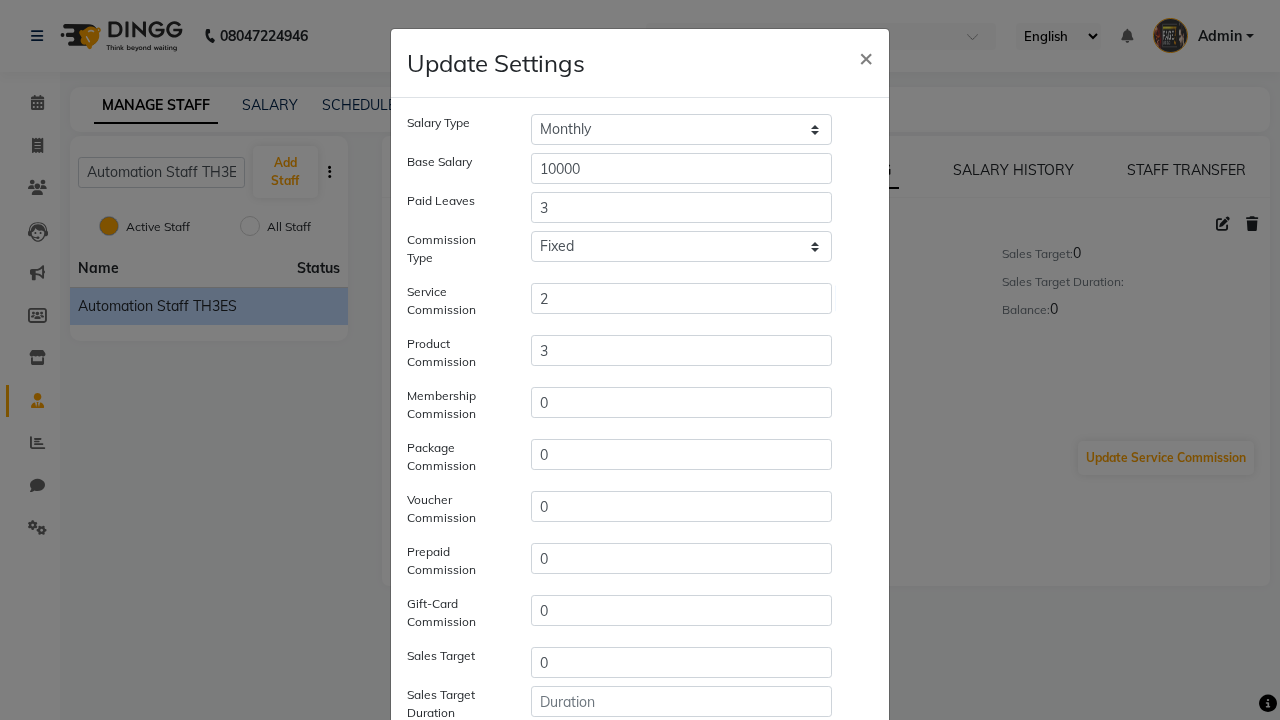 click on "Save" 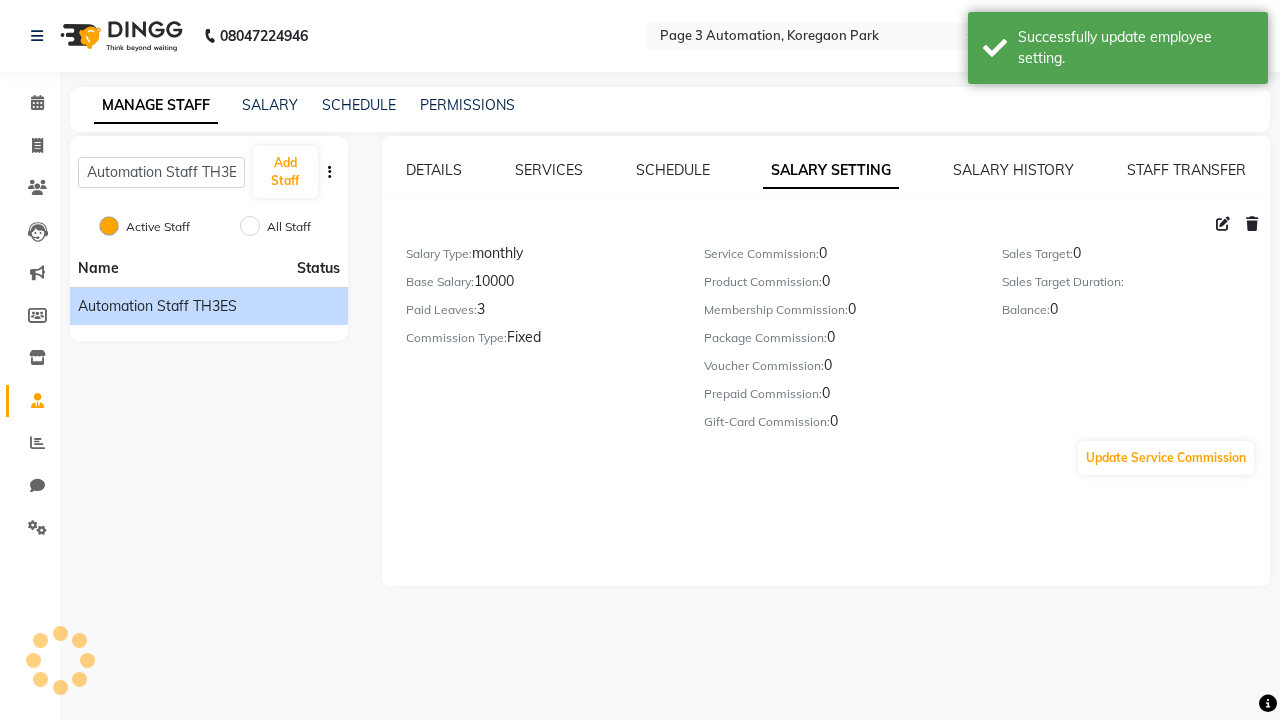 scroll, scrollTop: 209, scrollLeft: 0, axis: vertical 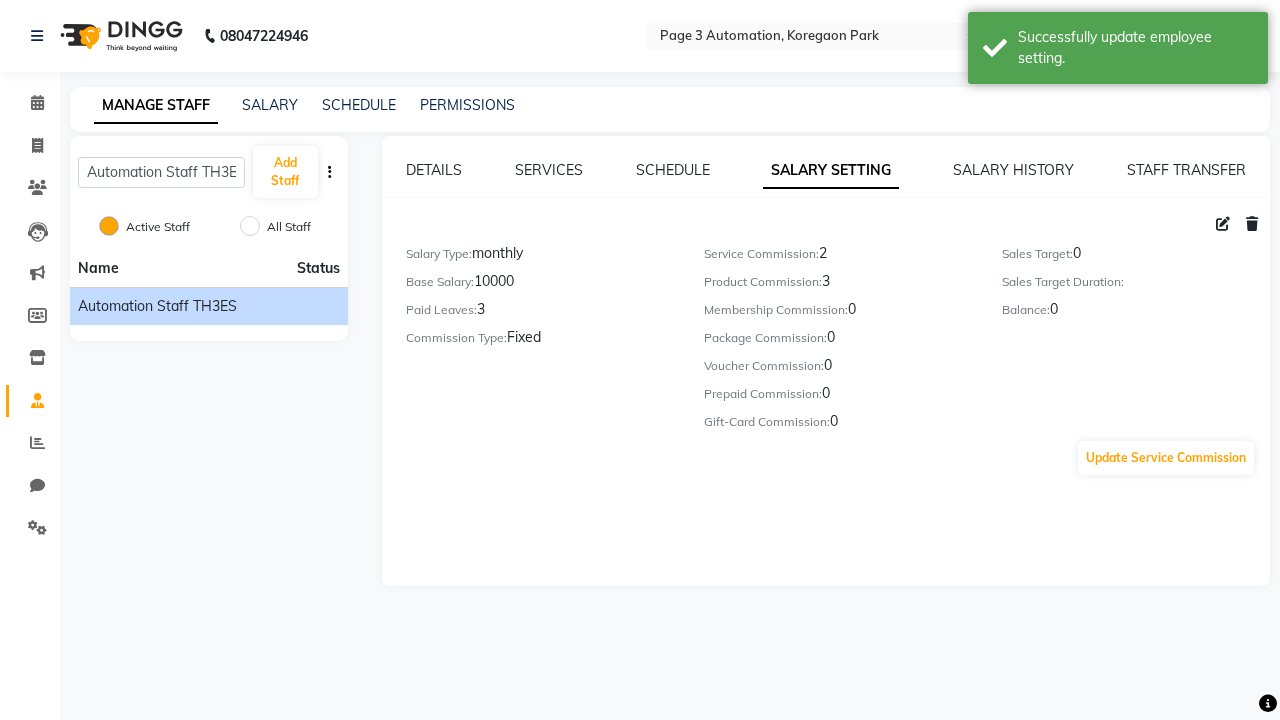 click on "Successfully update employee setting." at bounding box center (1135, 48) 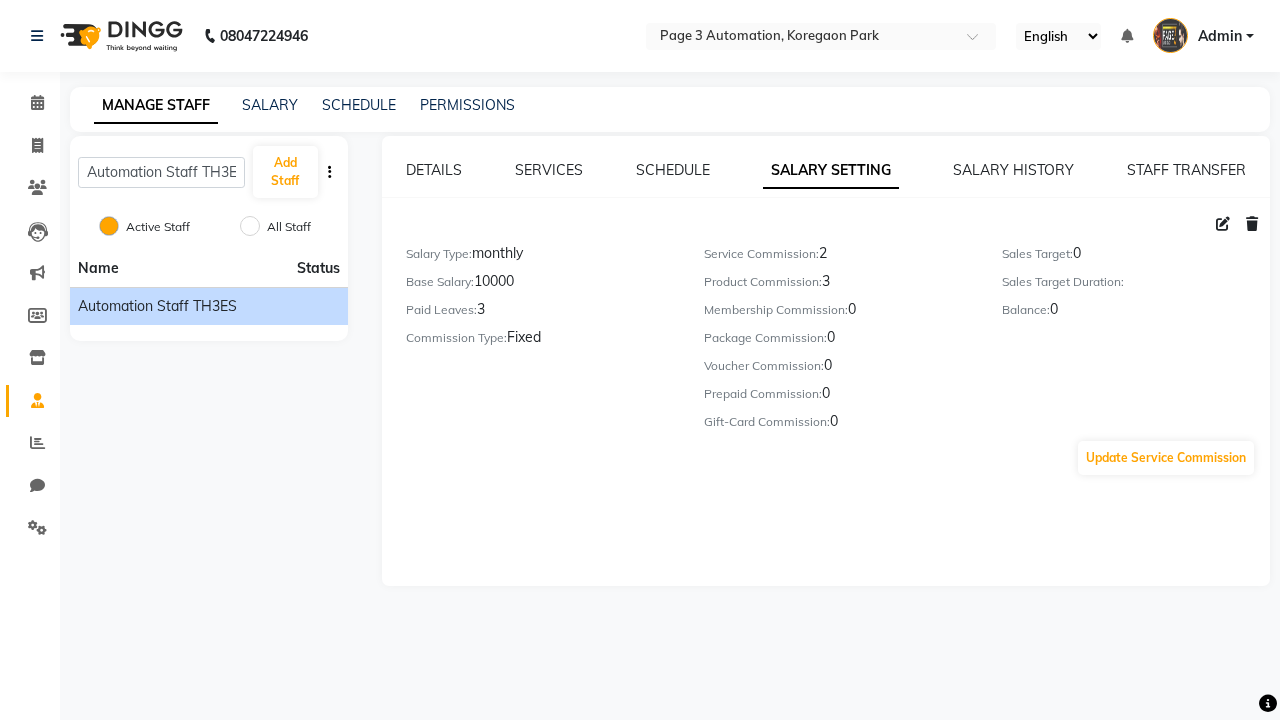 click 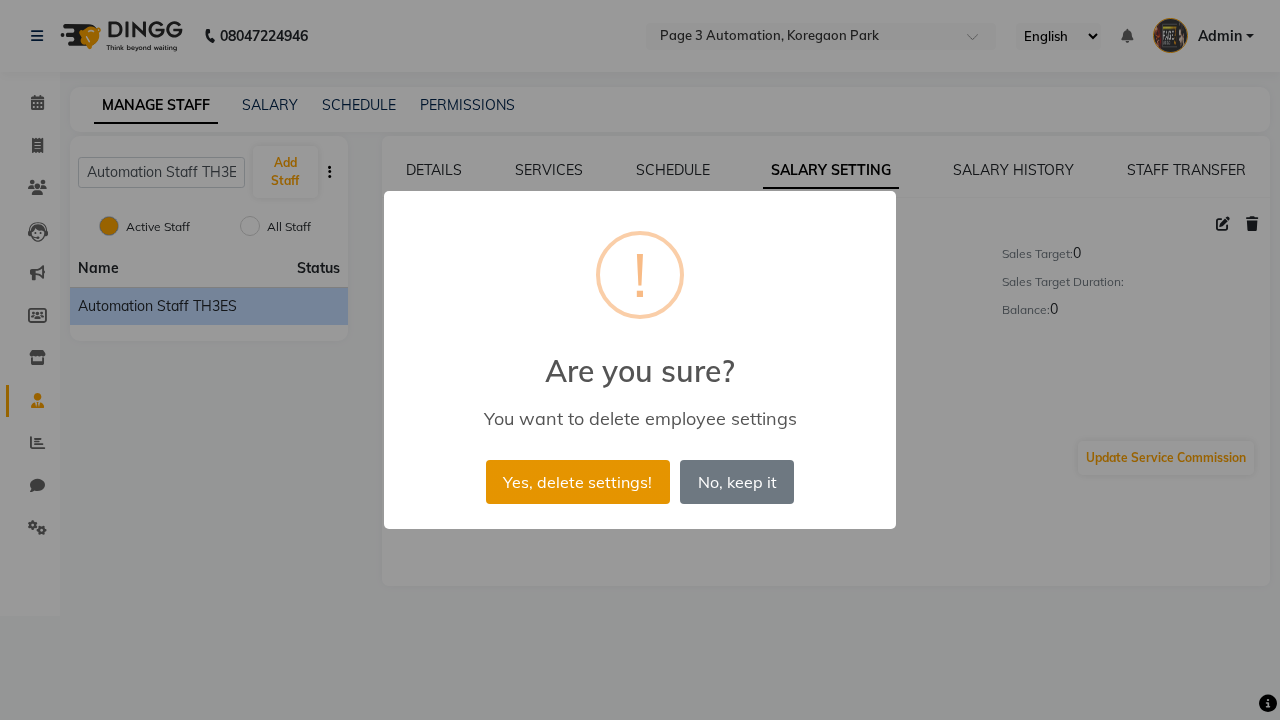 click on "Yes, delete settings!" at bounding box center [578, 482] 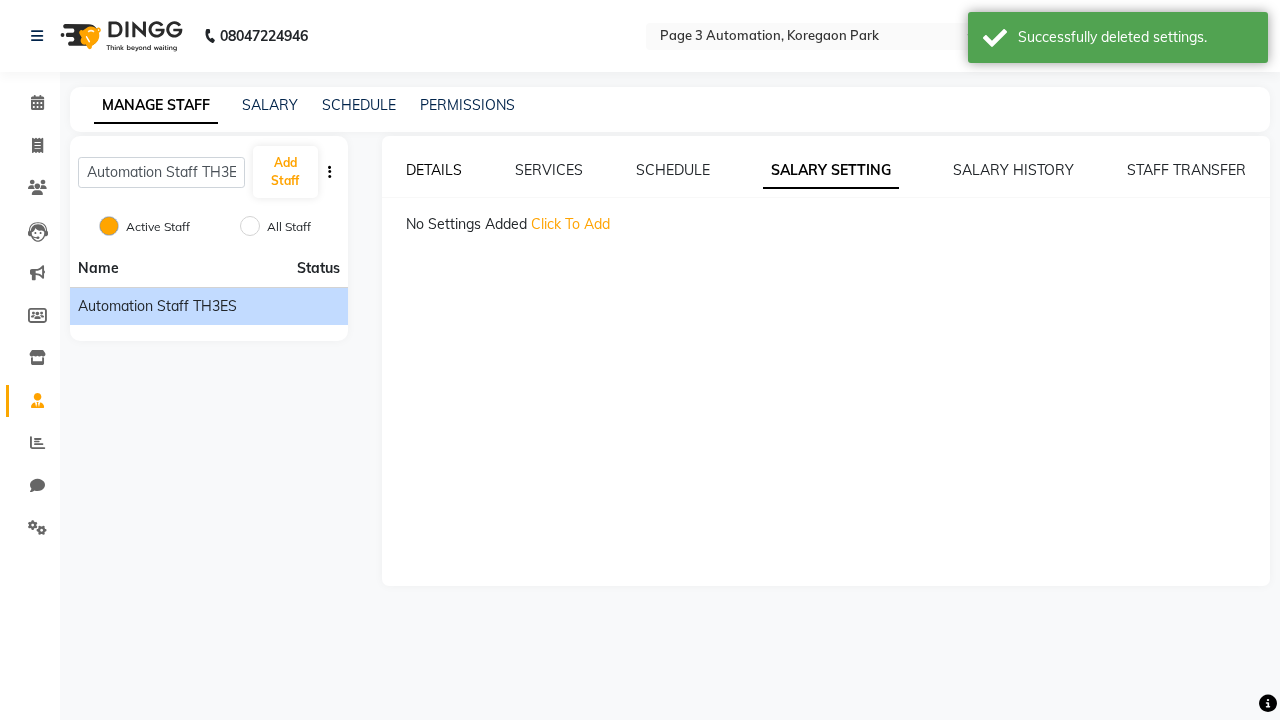click on "Successfully deleted settings." at bounding box center [1135, 37] 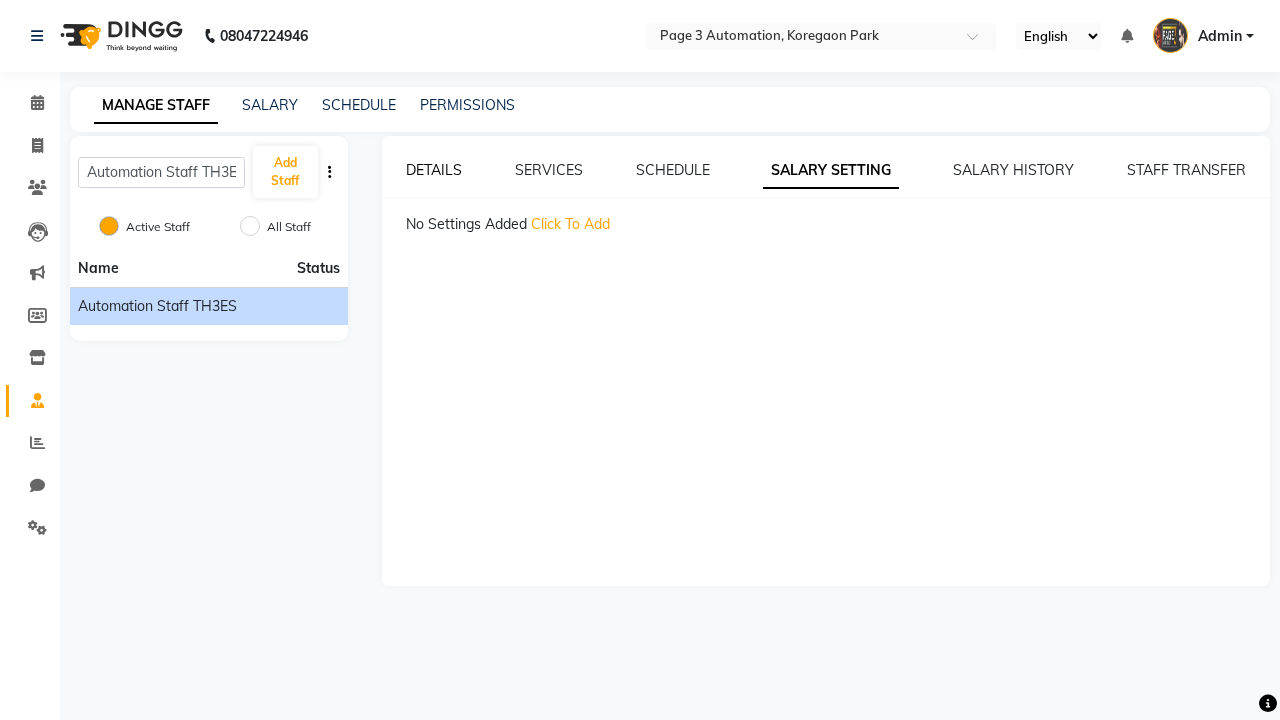 click on "DETAILS" 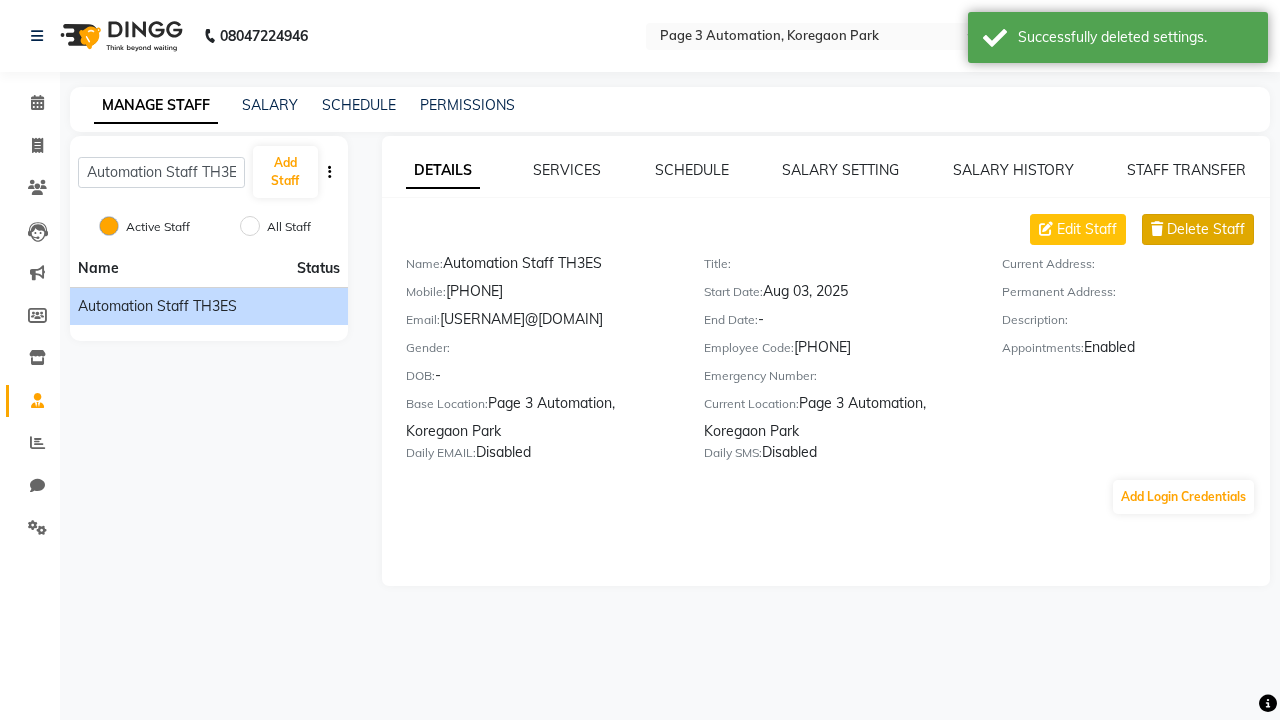 click on "Delete Staff" 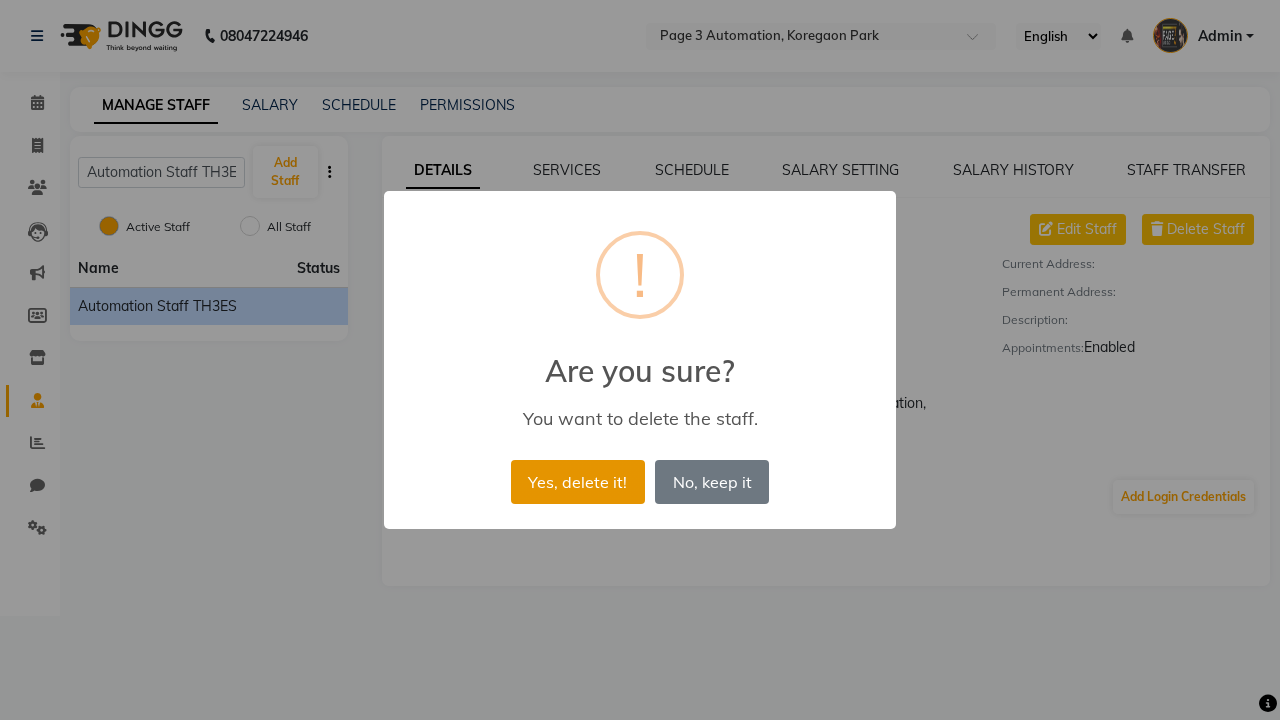 click on "Yes, delete it!" at bounding box center (578, 482) 